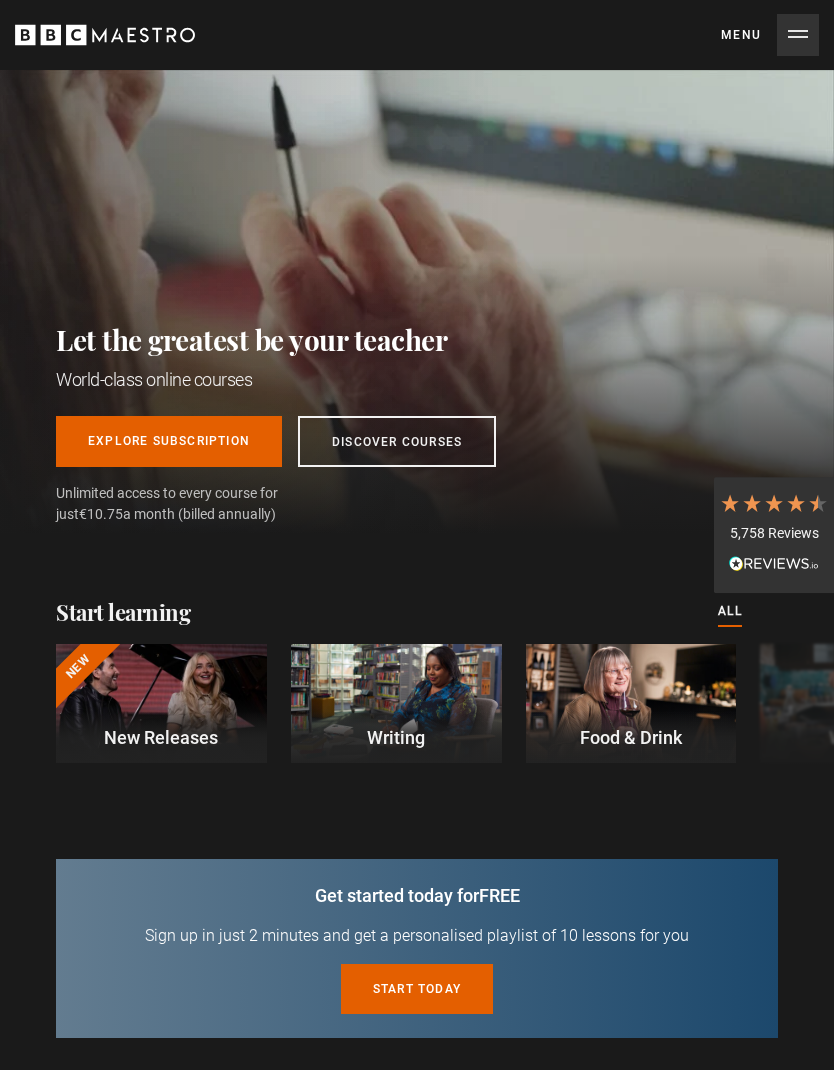 scroll, scrollTop: 0, scrollLeft: 0, axis: both 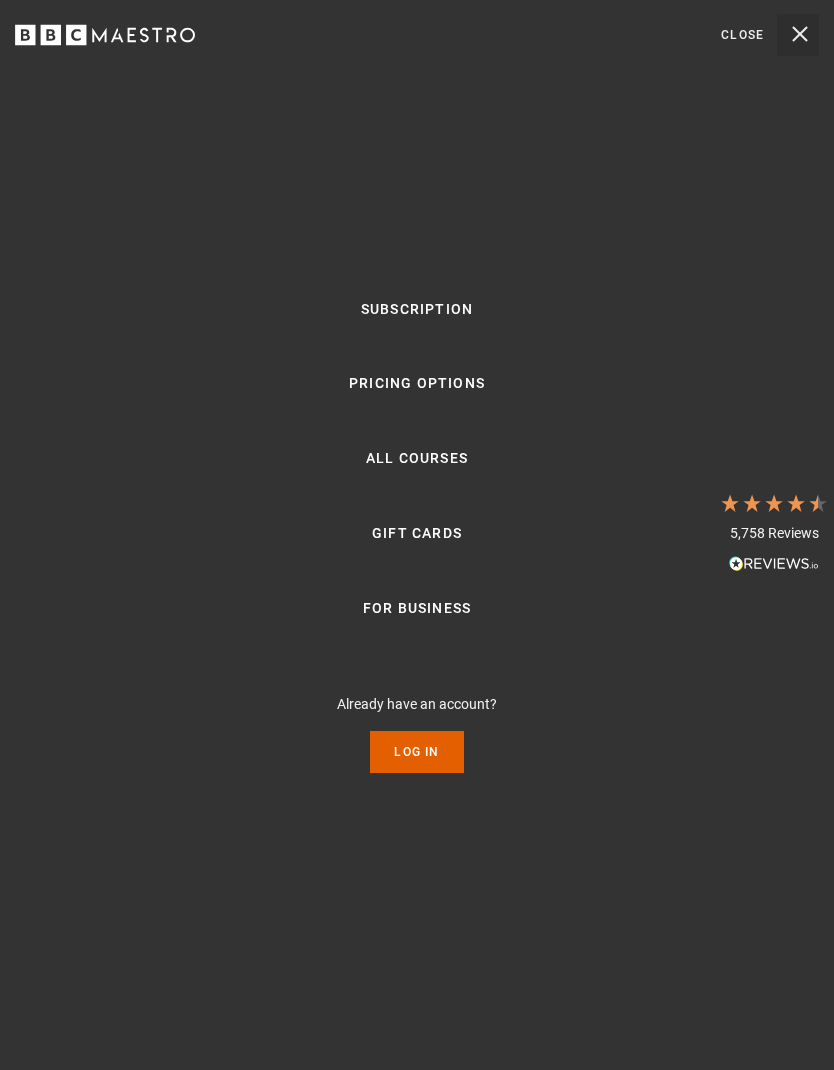 click on "Menu
Close" at bounding box center [770, 35] 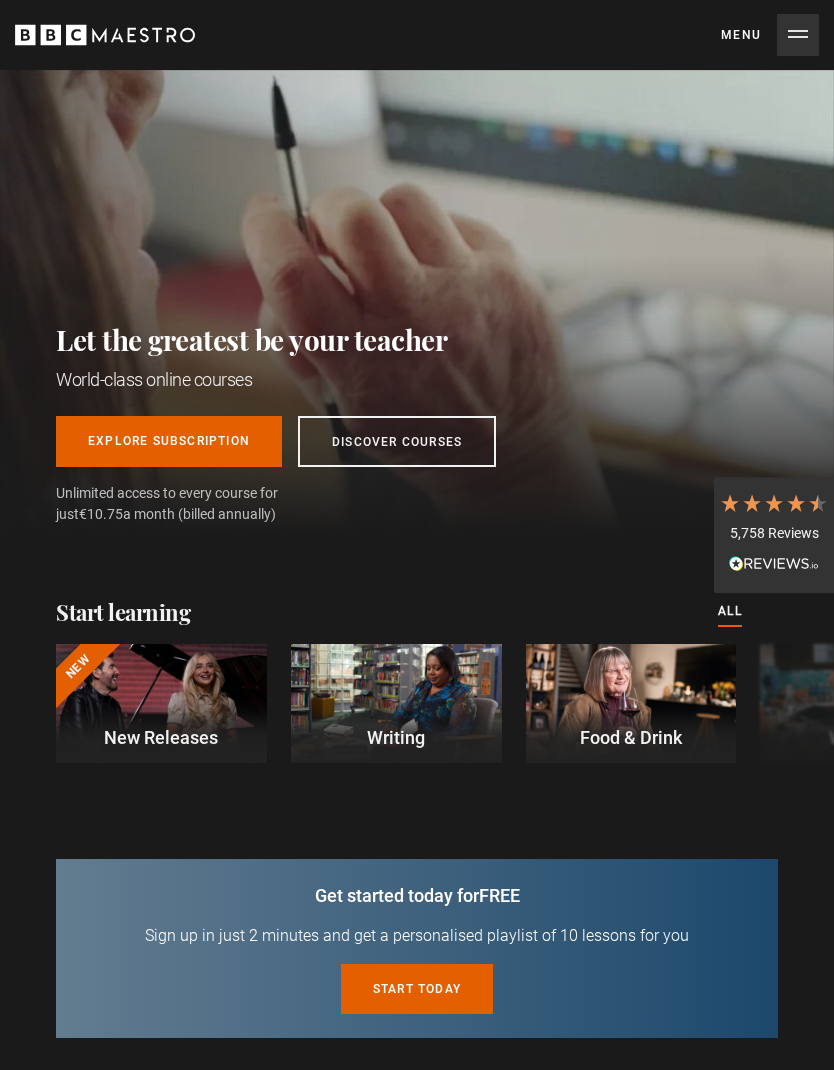 click on "Let the greatest be your teacher
World-class online courses
Explore Subscription
Discover Courses
Explore Subscription
Discover Courses
Unlimited access to every course for just  €10.75  a month (billed annually)" at bounding box center (351, 301) 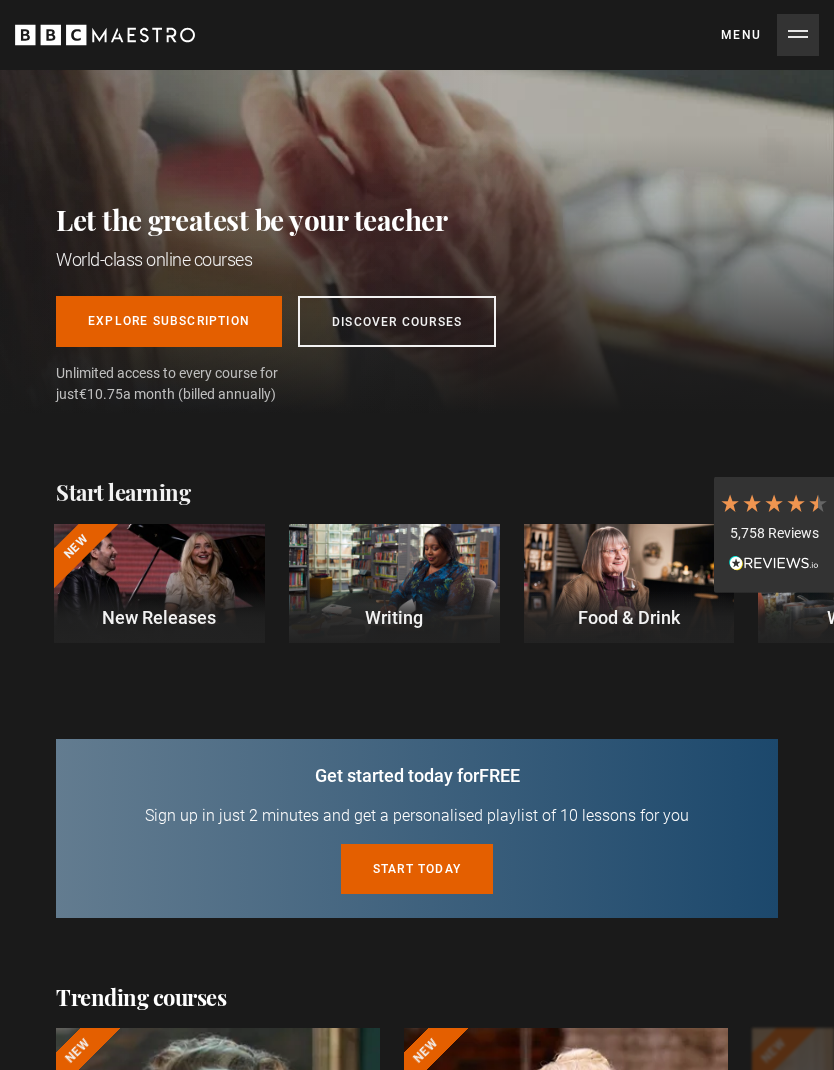 scroll, scrollTop: 288, scrollLeft: 0, axis: vertical 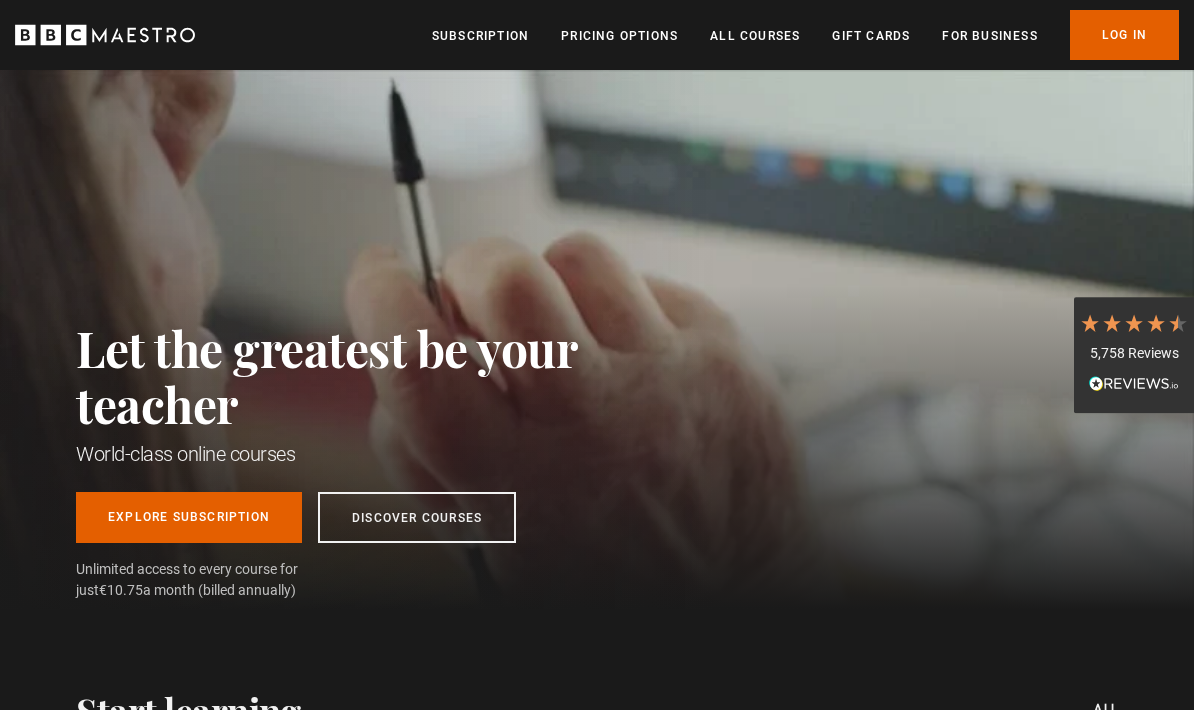 click on "Log In" at bounding box center (1124, 35) 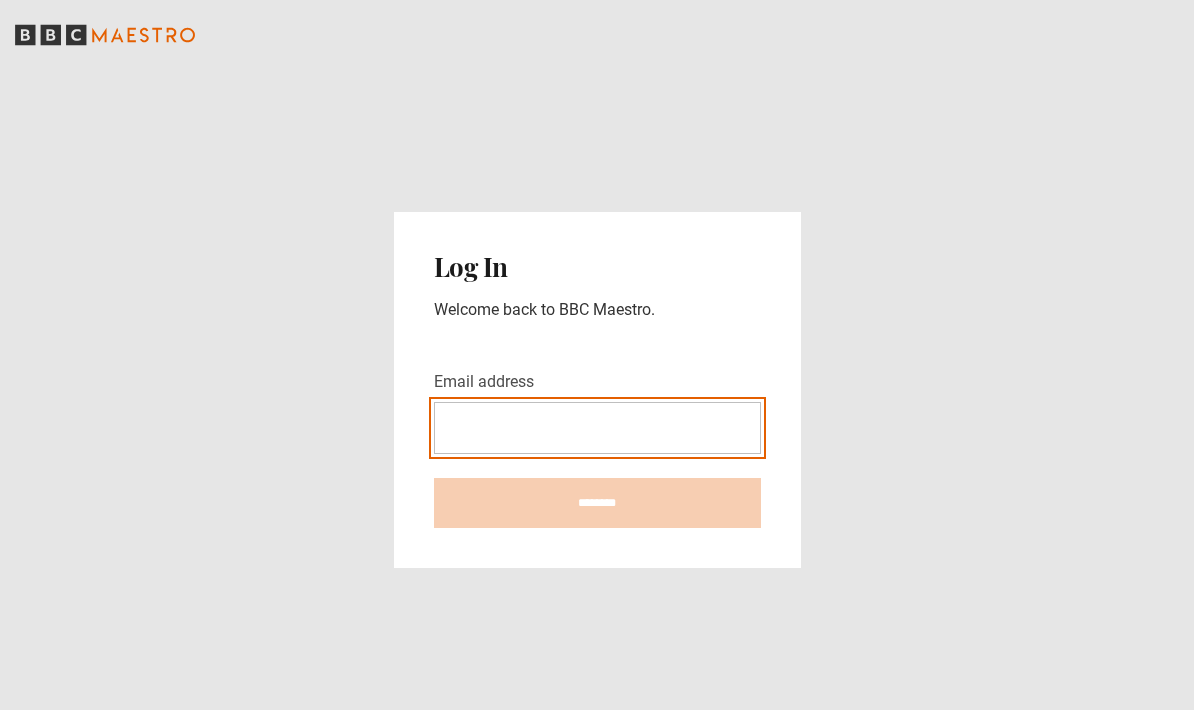 scroll, scrollTop: 0, scrollLeft: 0, axis: both 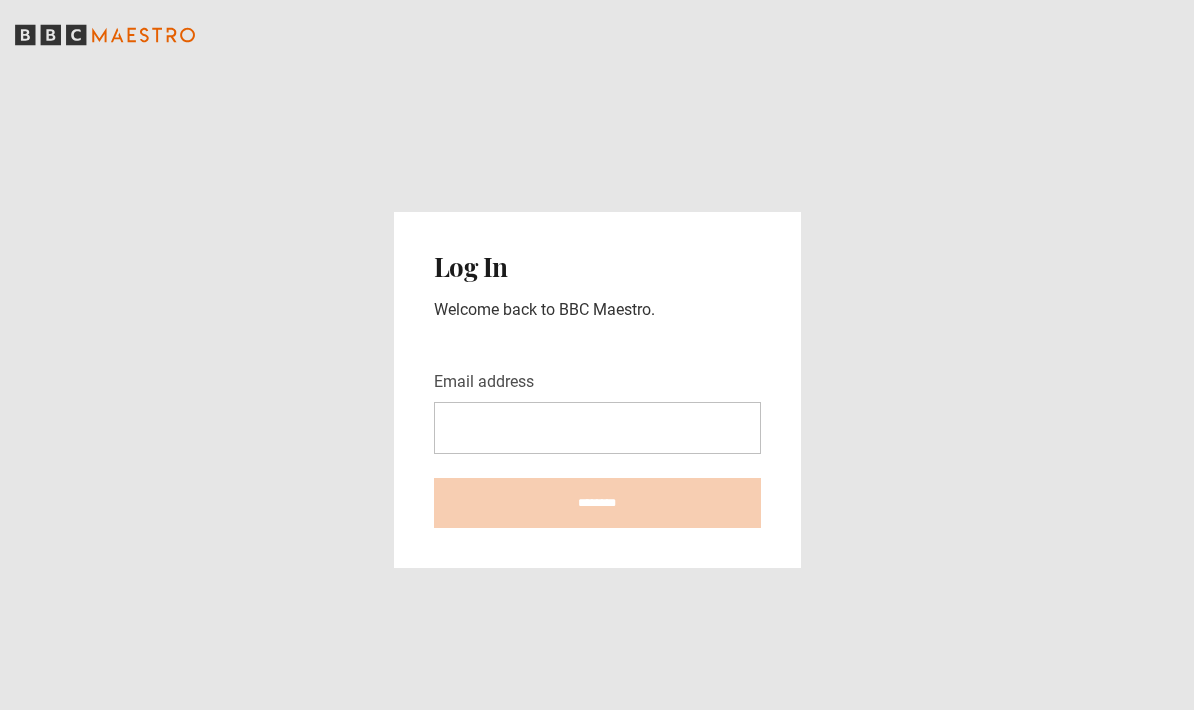 click at bounding box center (597, 35) 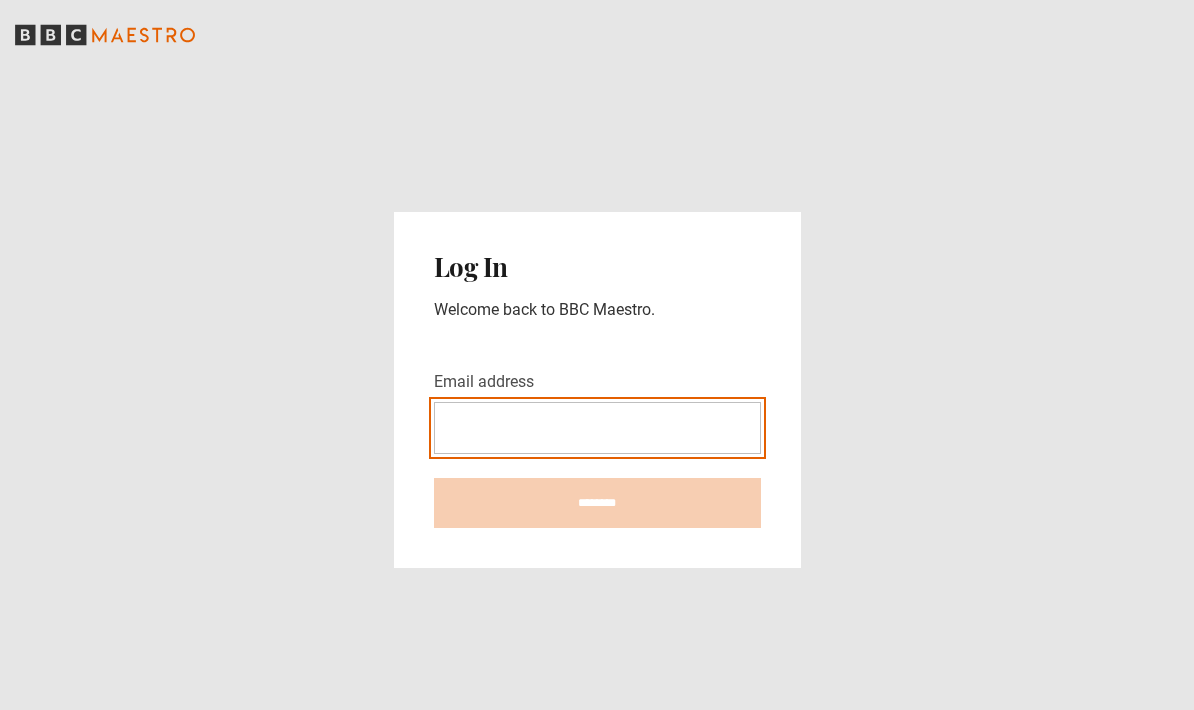 click on "Email address" at bounding box center [597, 428] 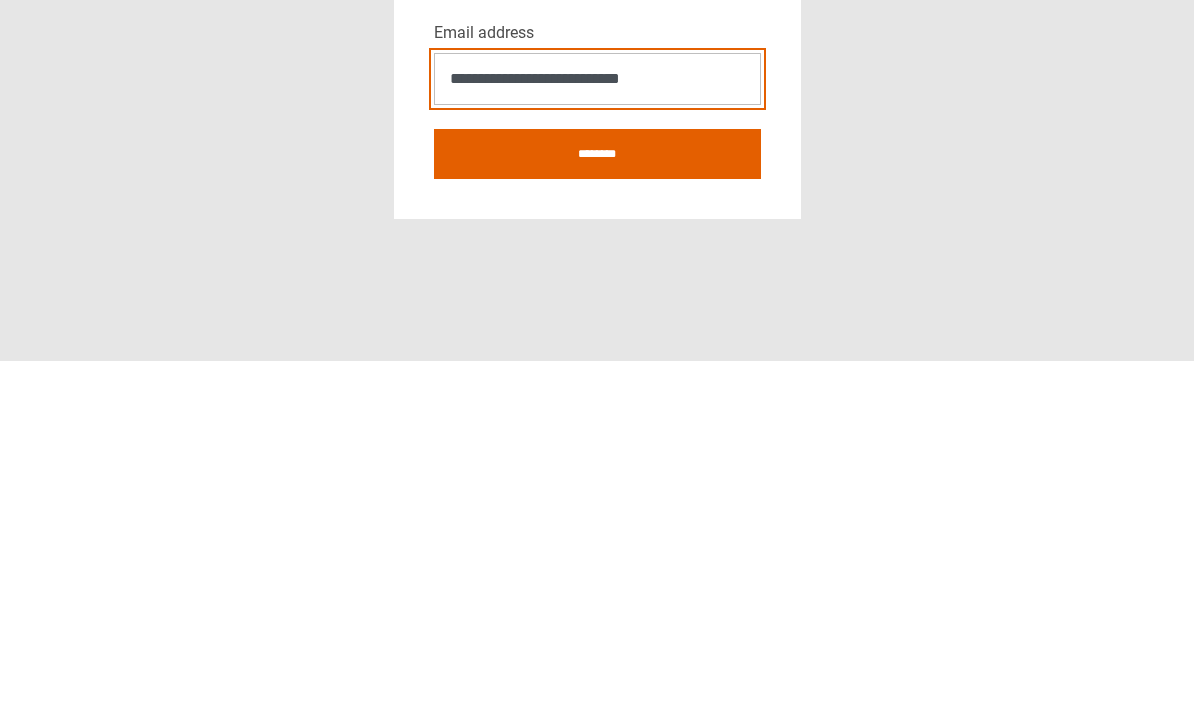 type on "**********" 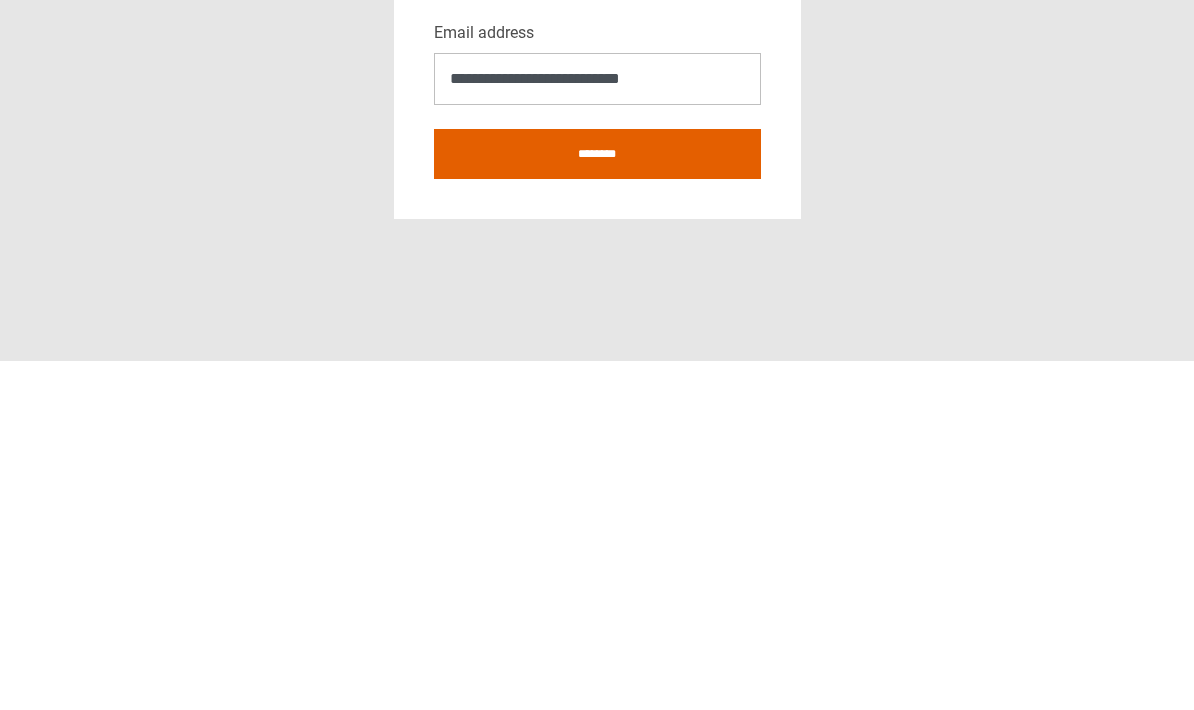 click on "********" at bounding box center (597, 503) 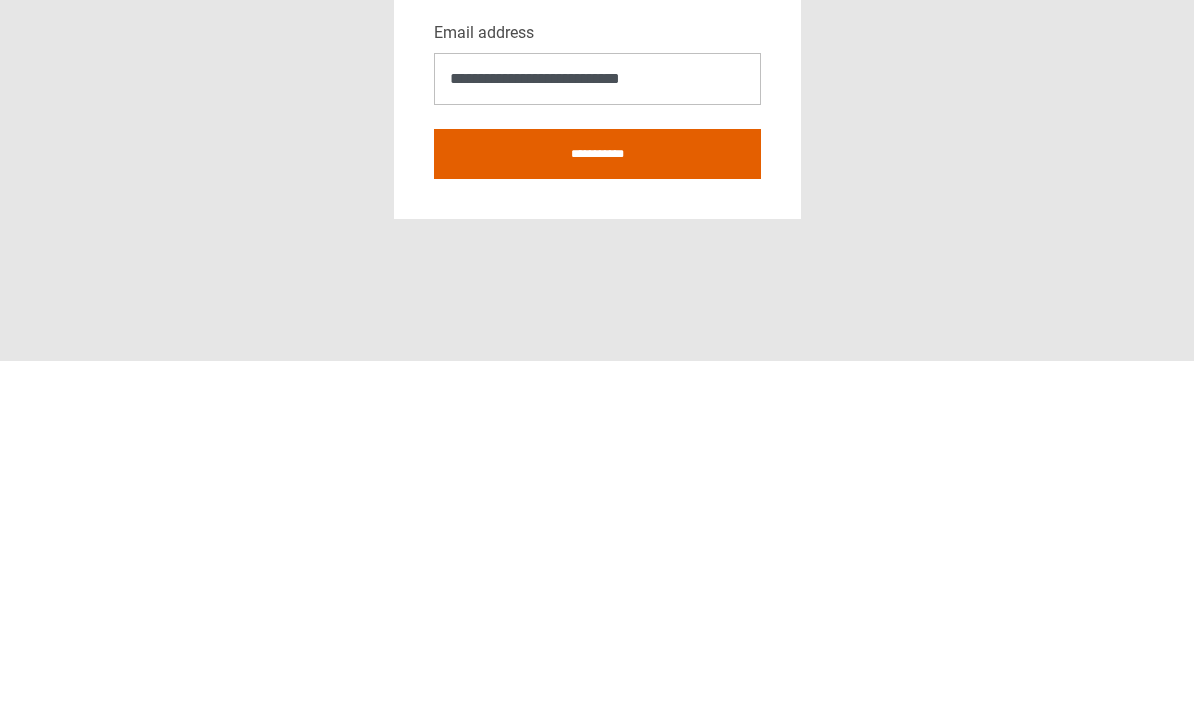 scroll, scrollTop: 80, scrollLeft: 0, axis: vertical 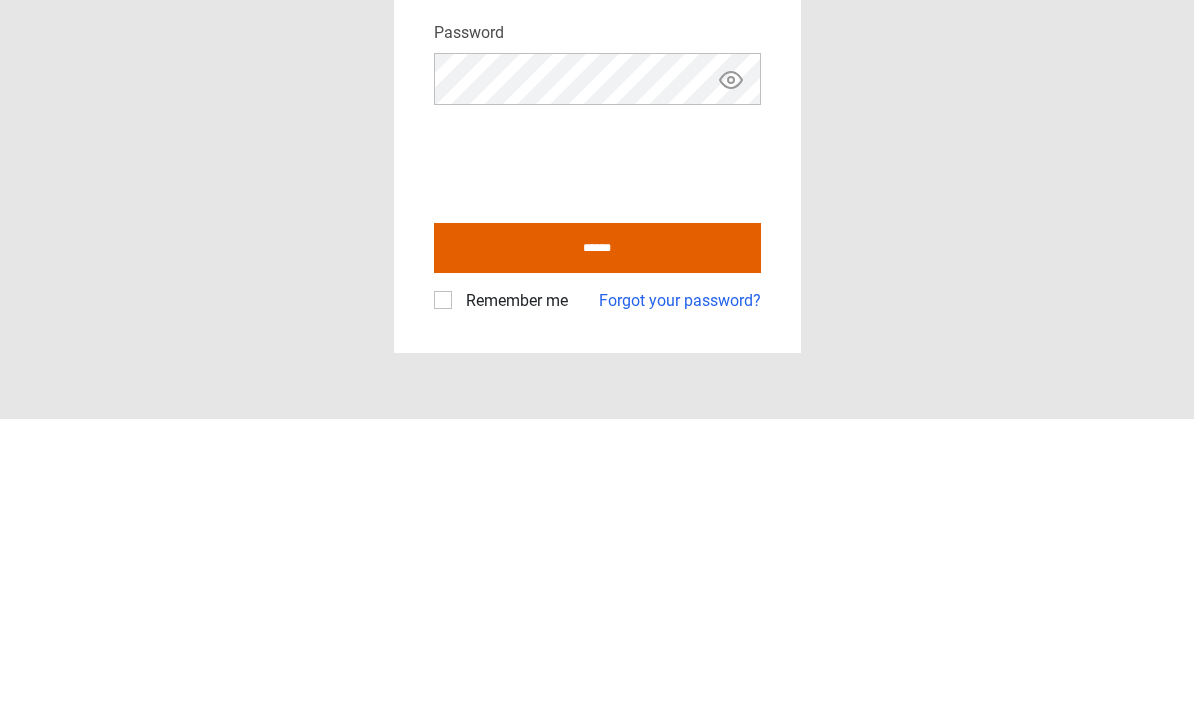 click on "Back
Enter password
[EMAIL]
Password
Your password is hidden
******
Remember me
Forgot your password?" at bounding box center [597, 390] 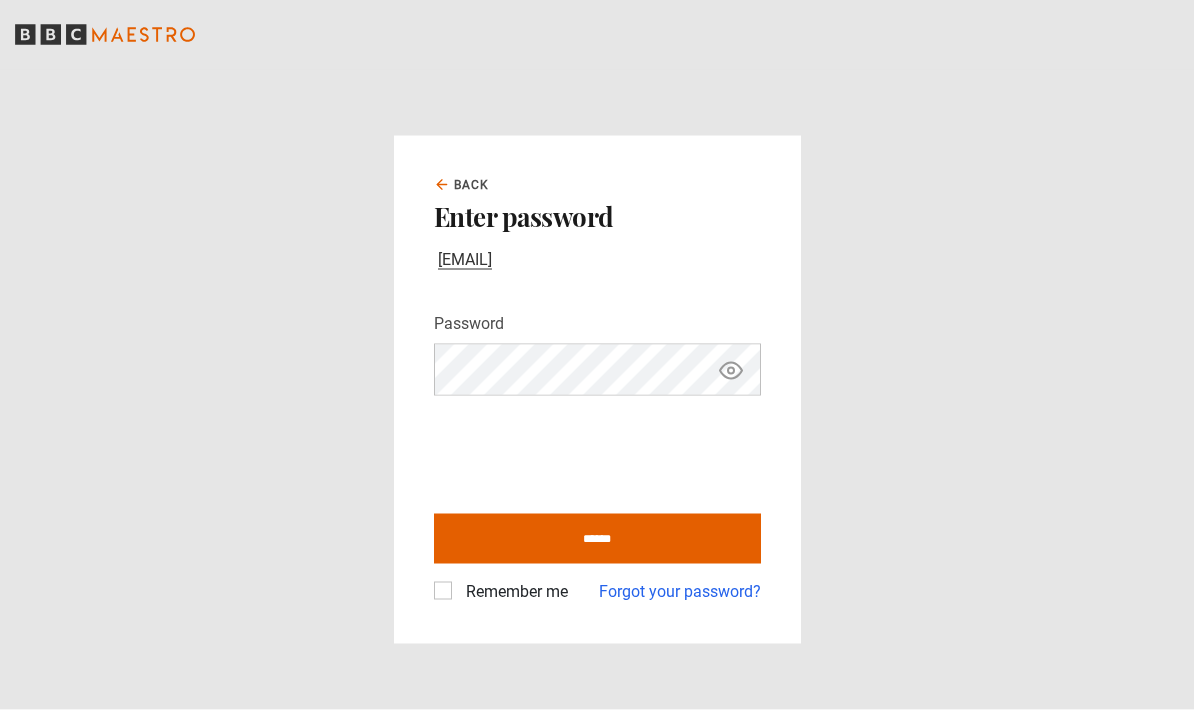 scroll, scrollTop: 0, scrollLeft: 0, axis: both 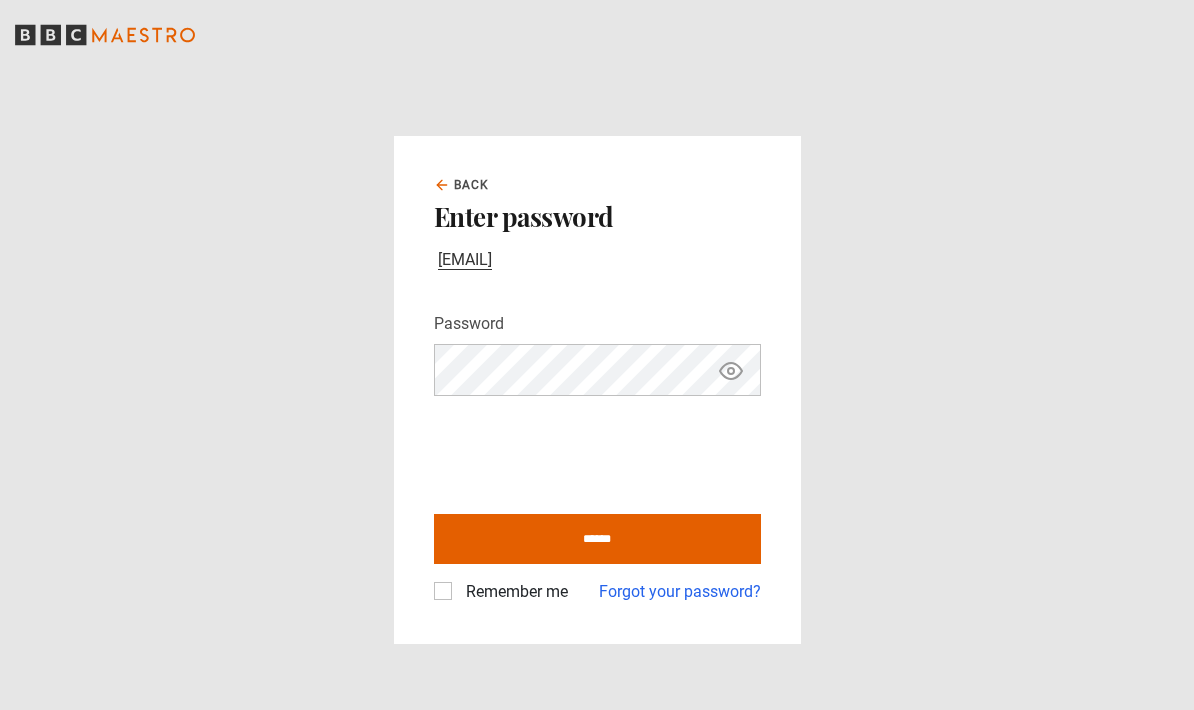 click 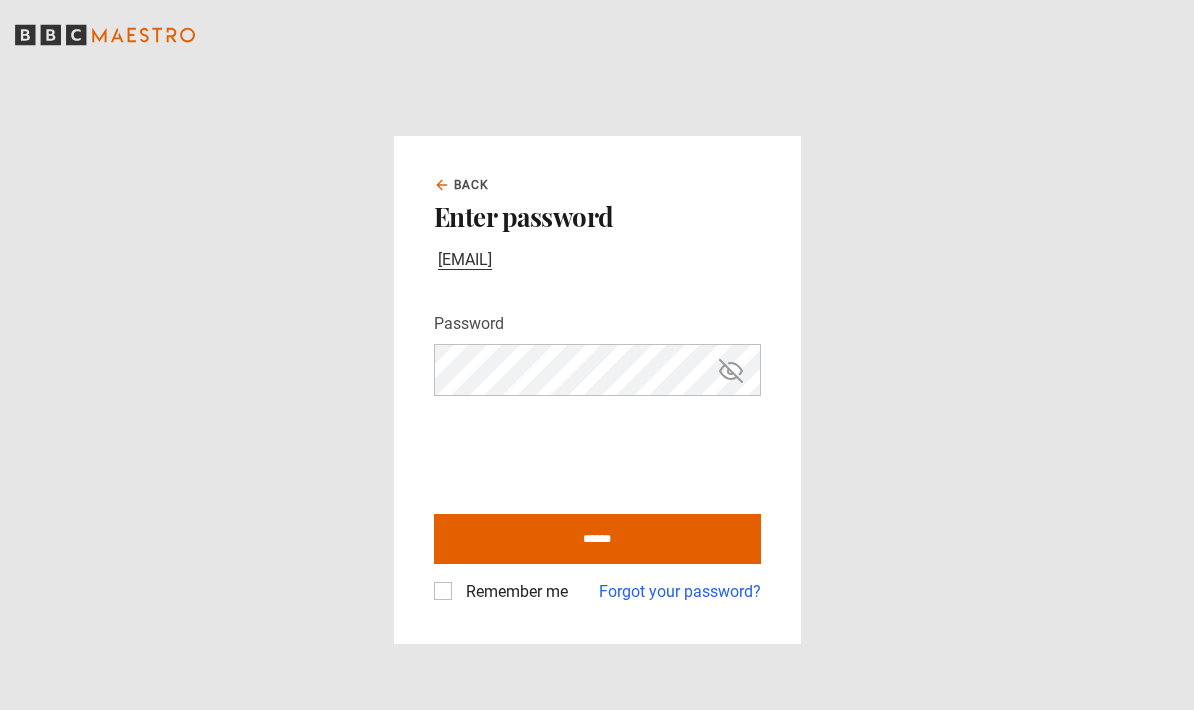 click 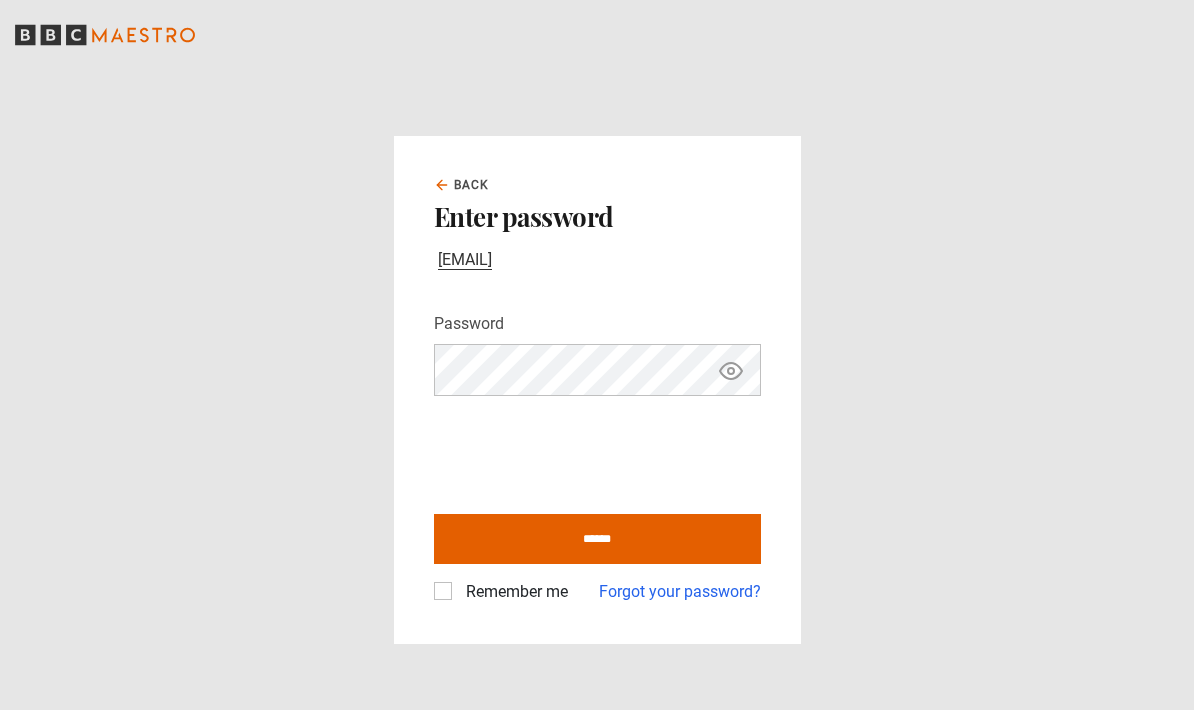 click on "******" at bounding box center [597, 539] 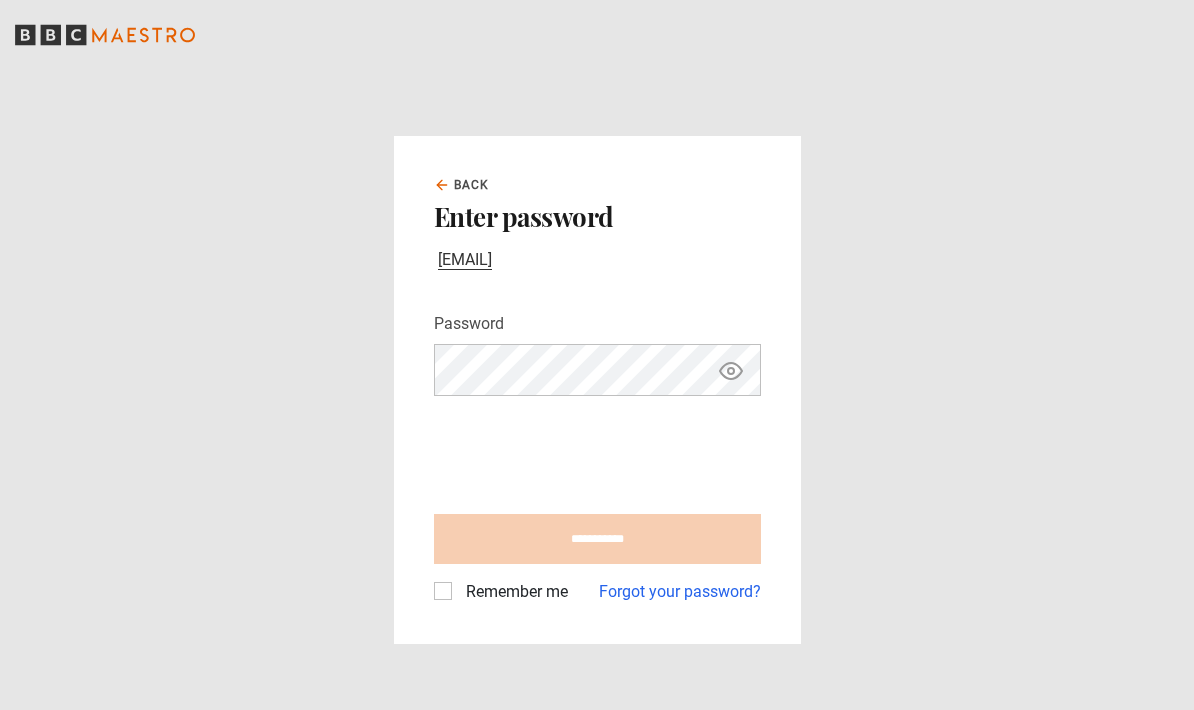 click on "**********" at bounding box center (597, 390) 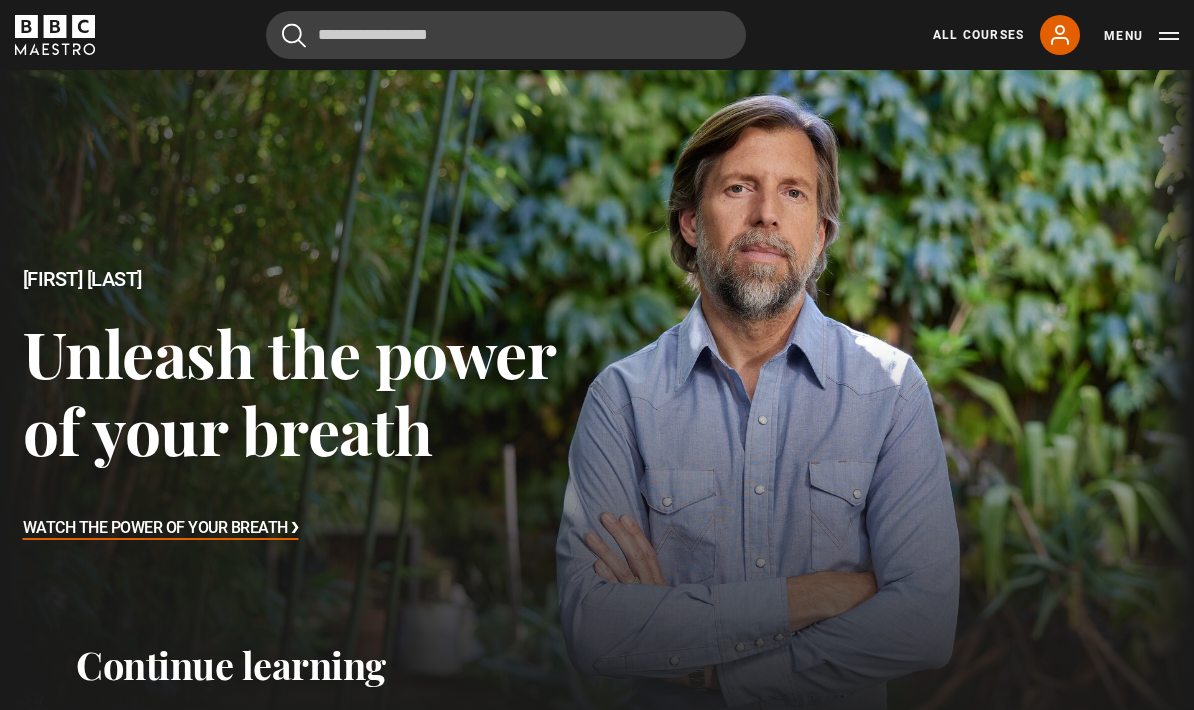 scroll, scrollTop: 0, scrollLeft: 0, axis: both 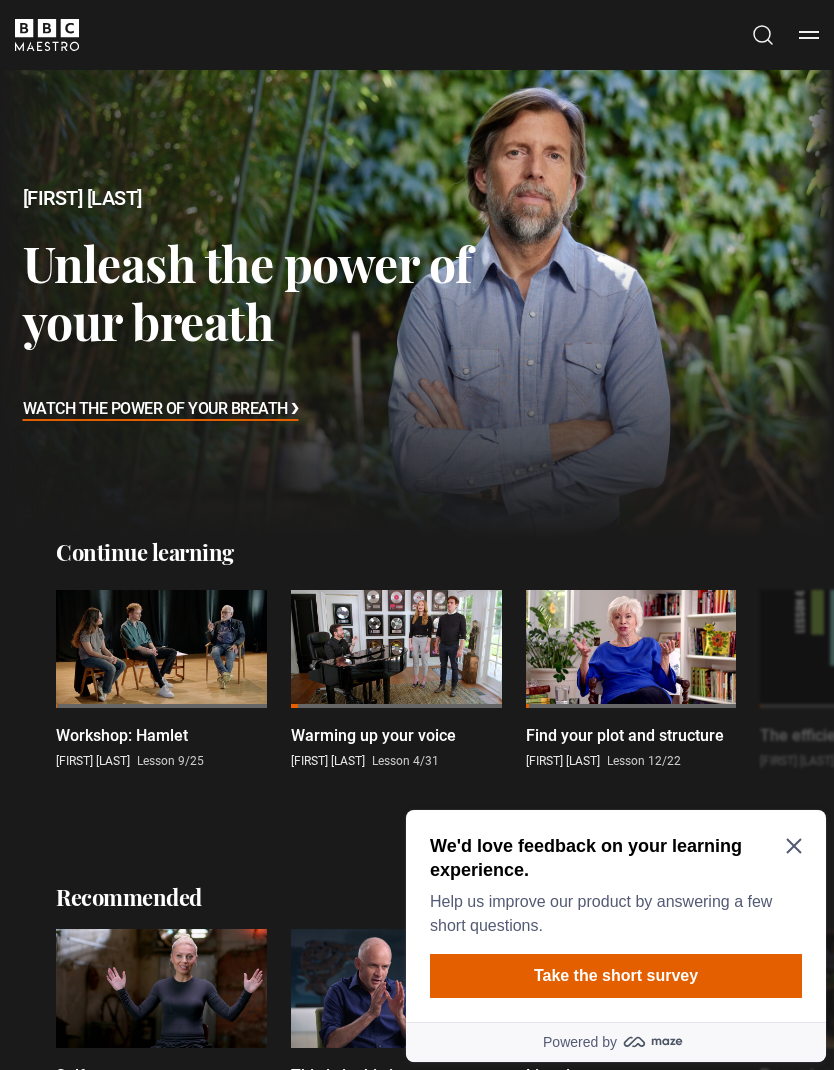 click on "Menu" at bounding box center (809, 35) 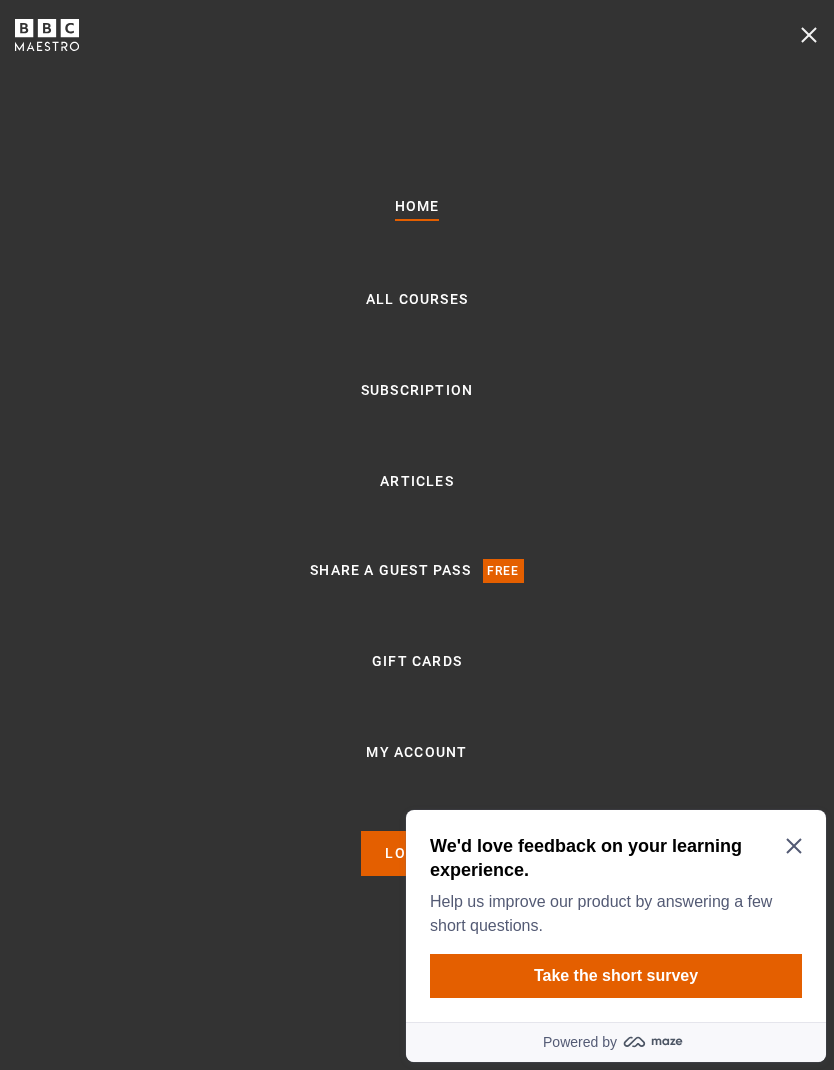 click on "All Courses" at bounding box center (417, 300) 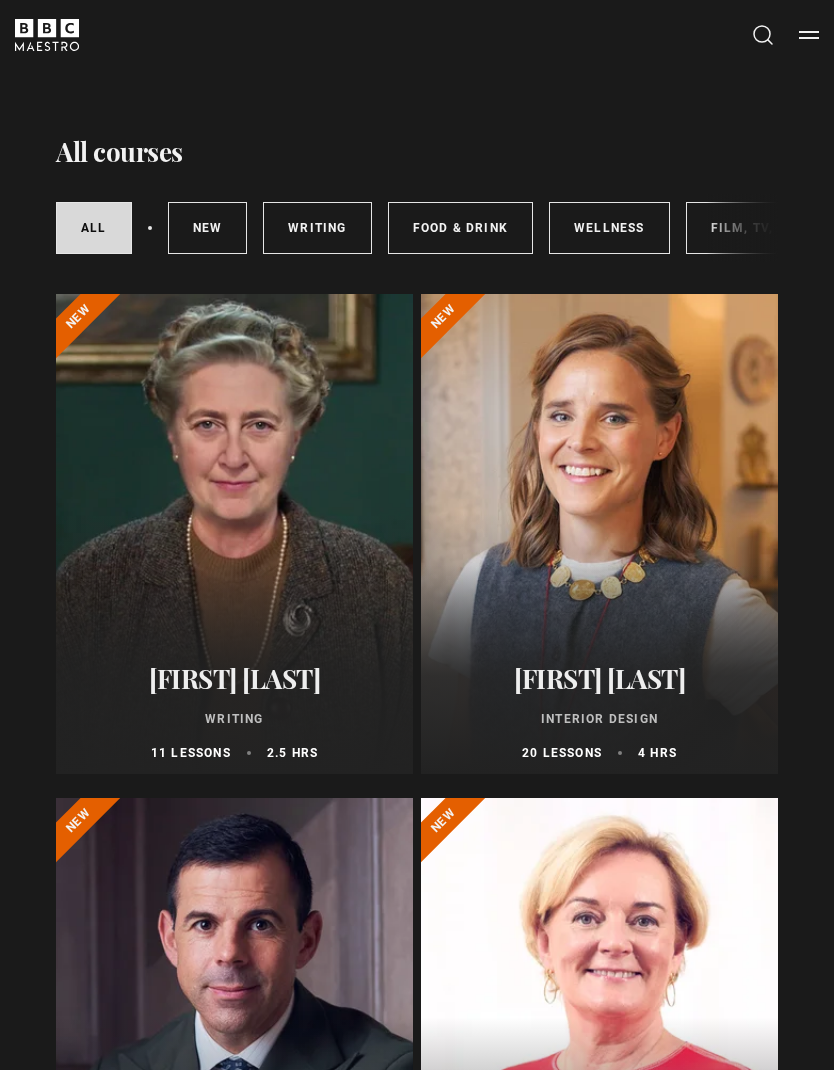 scroll, scrollTop: 0, scrollLeft: 0, axis: both 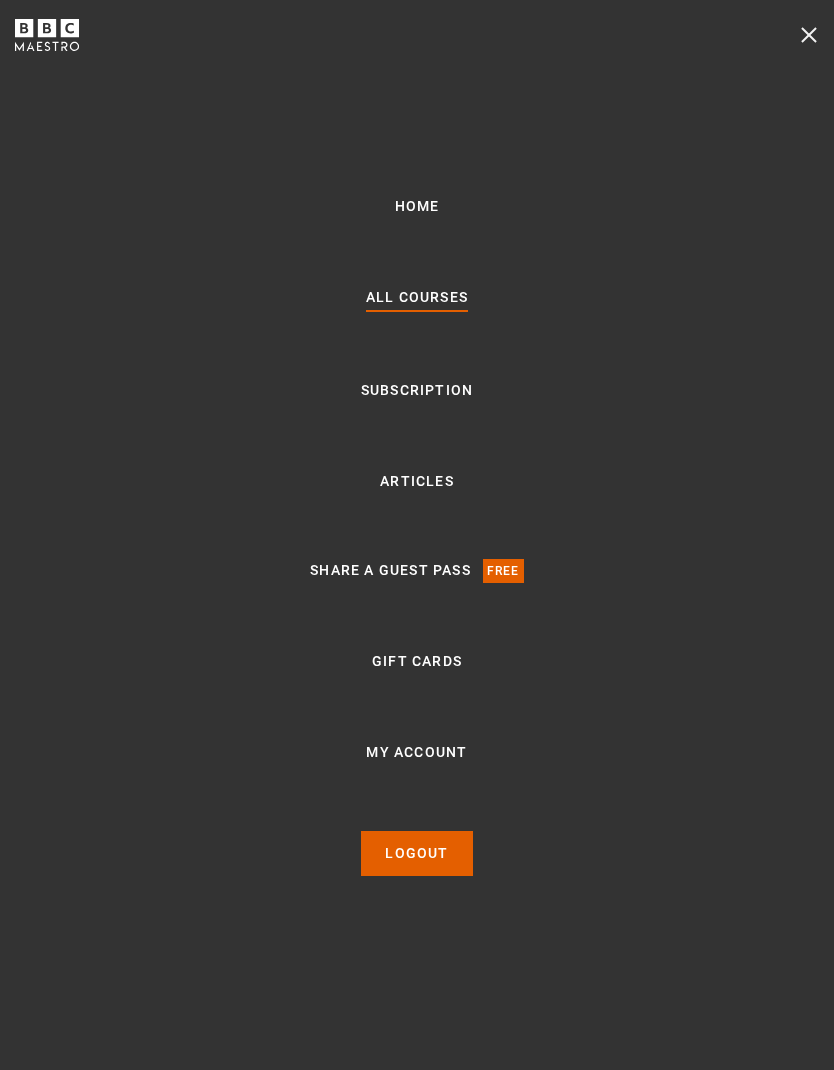 click on "Subscription" at bounding box center (417, 391) 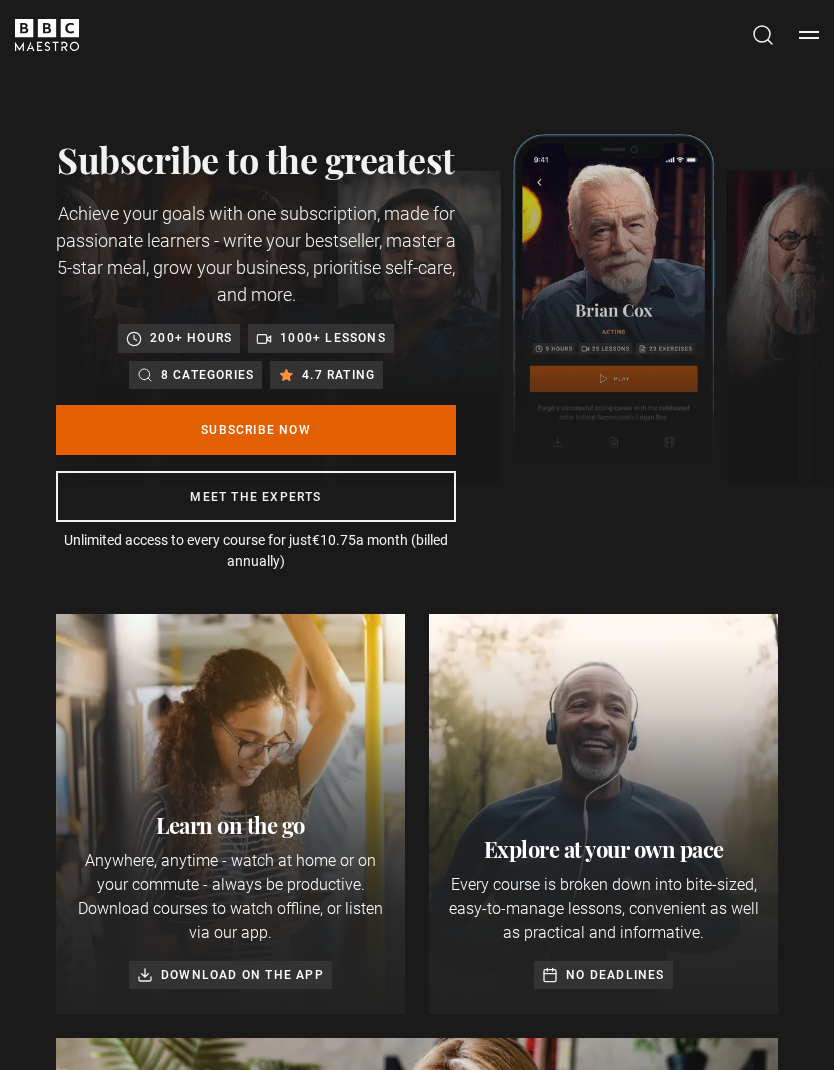 scroll, scrollTop: 0, scrollLeft: 0, axis: both 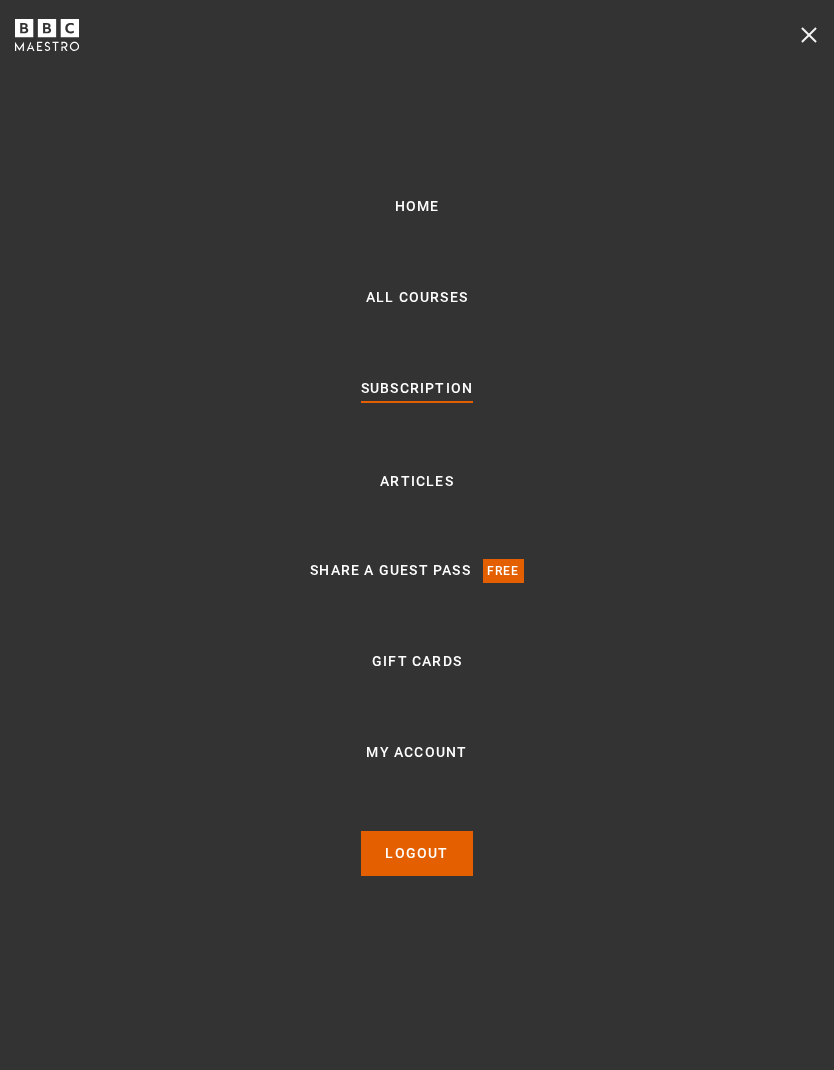 click on "Home" at bounding box center (417, 207) 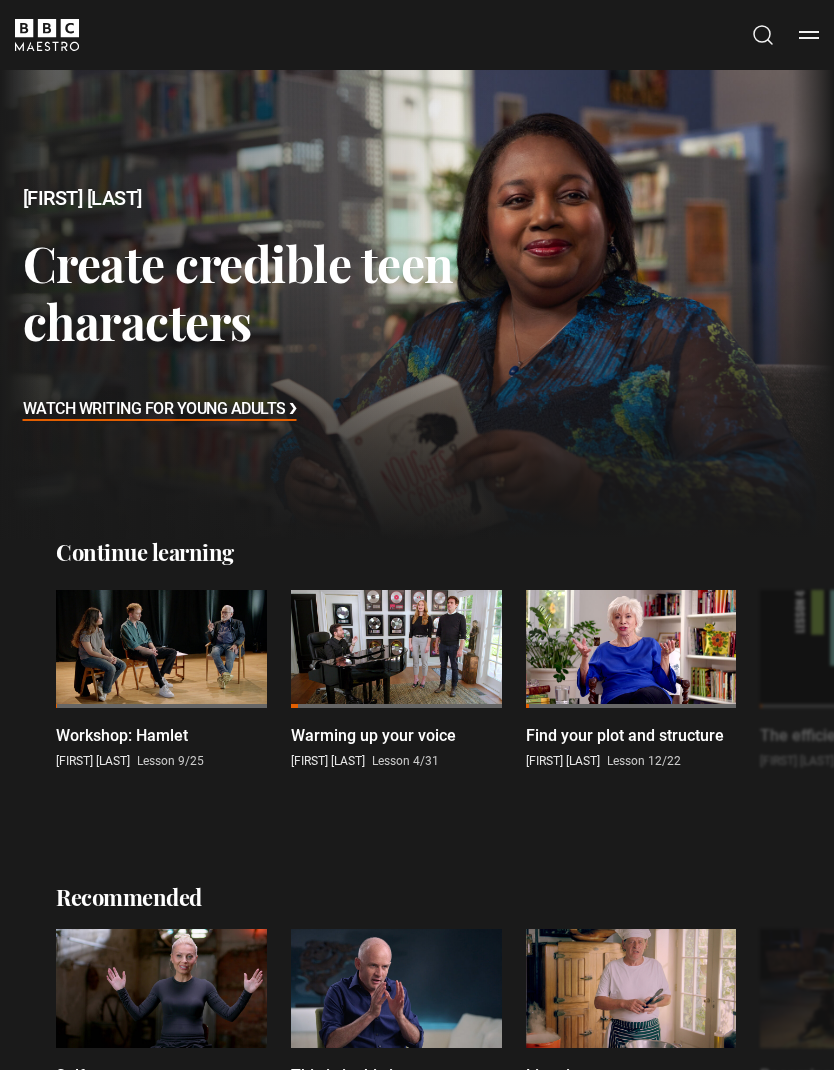 scroll, scrollTop: 0, scrollLeft: 0, axis: both 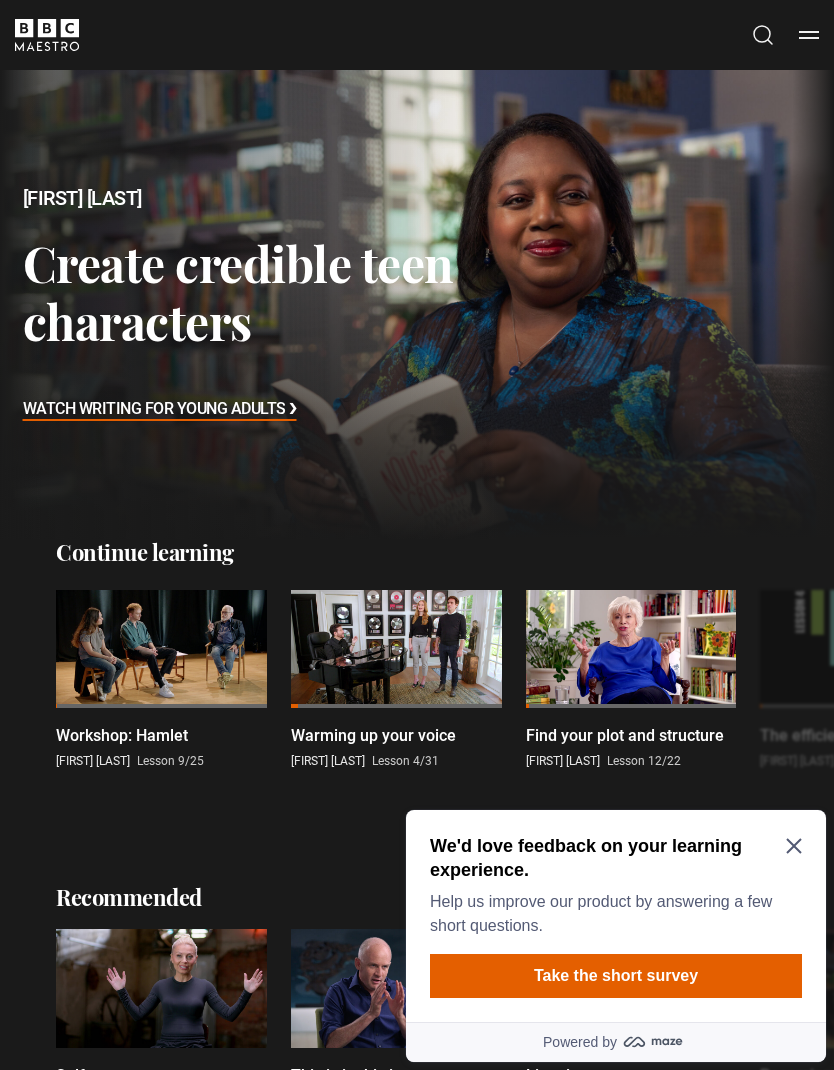 click on "Cancel
Courses
Previous courses
Next courses
Agatha Christie Writing 12  Related Lessons New Ago Perrone Mastering Mixology 22  Related Lessons New Isabel Allende Magical Storytelling 22  Related Lessons New Evy Poumpouras The Art of Influence 24  Related Lessons New Trinny Woodall Thriving in Business 24  Related Lessons Beata Heuman Interior Design 20  Related Lessons New Eric Vetro Sing Like the Stars 31  Related Lessons Stephanie Romiszewski  Sleep Better 21  Related Lessons Jo Malone CBE Think Like an Entrepreneur 19  Related Lessons New 21 7   12" at bounding box center (417, 35) 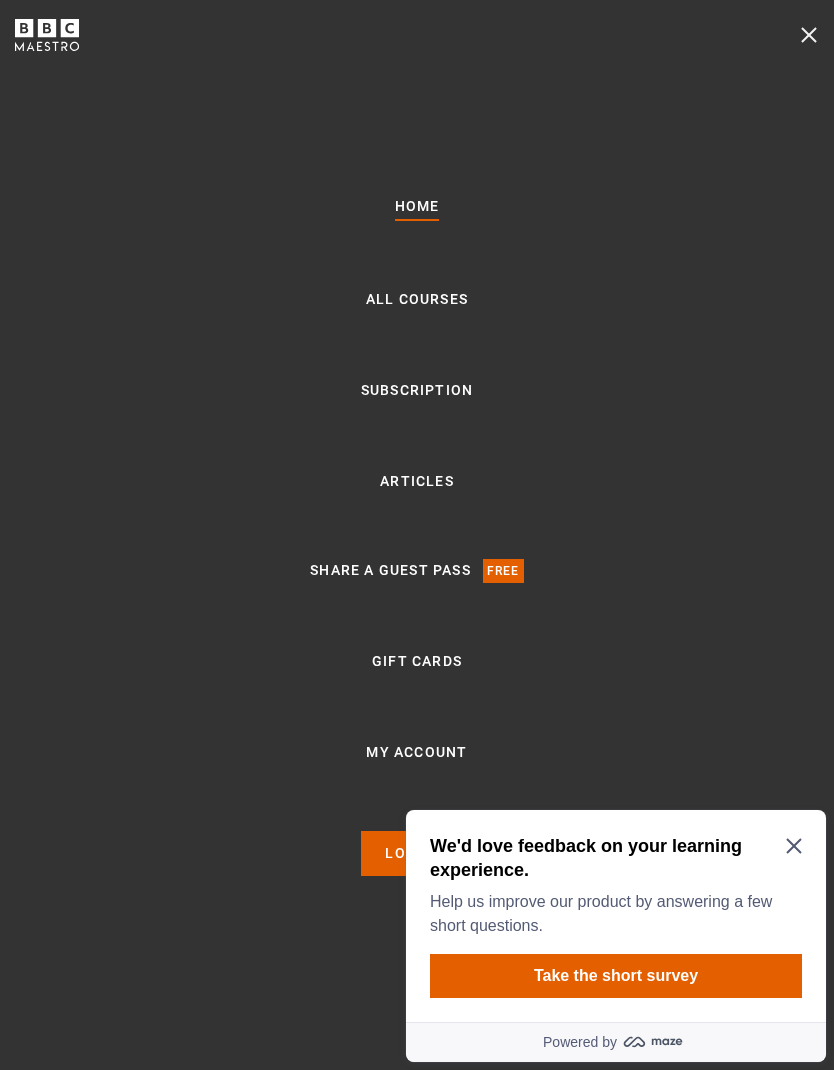 click on "My Account" at bounding box center [416, 753] 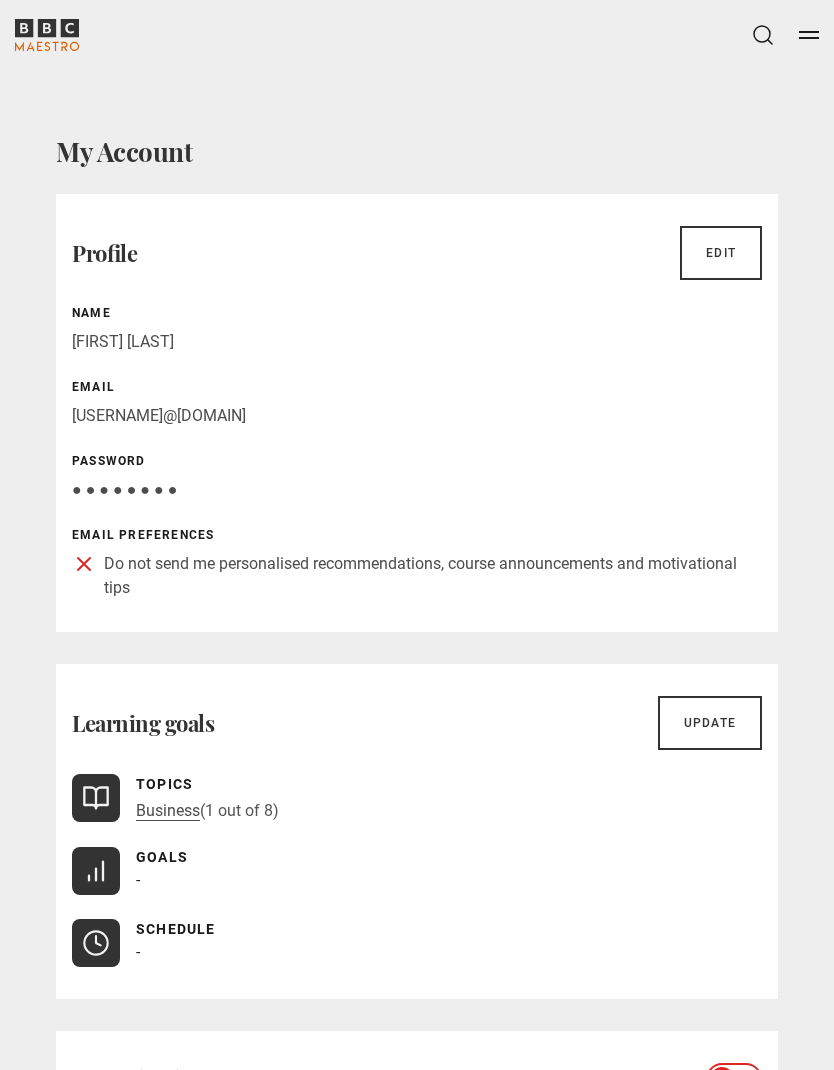 scroll, scrollTop: 0, scrollLeft: 0, axis: both 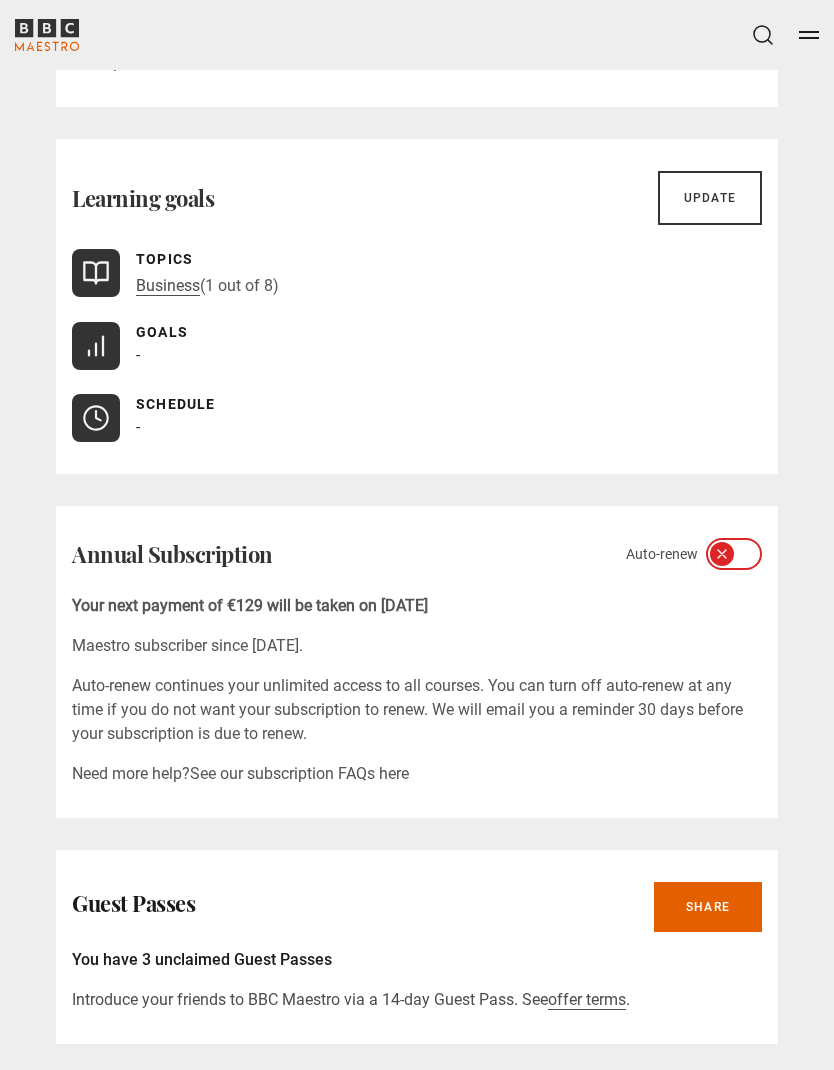 click 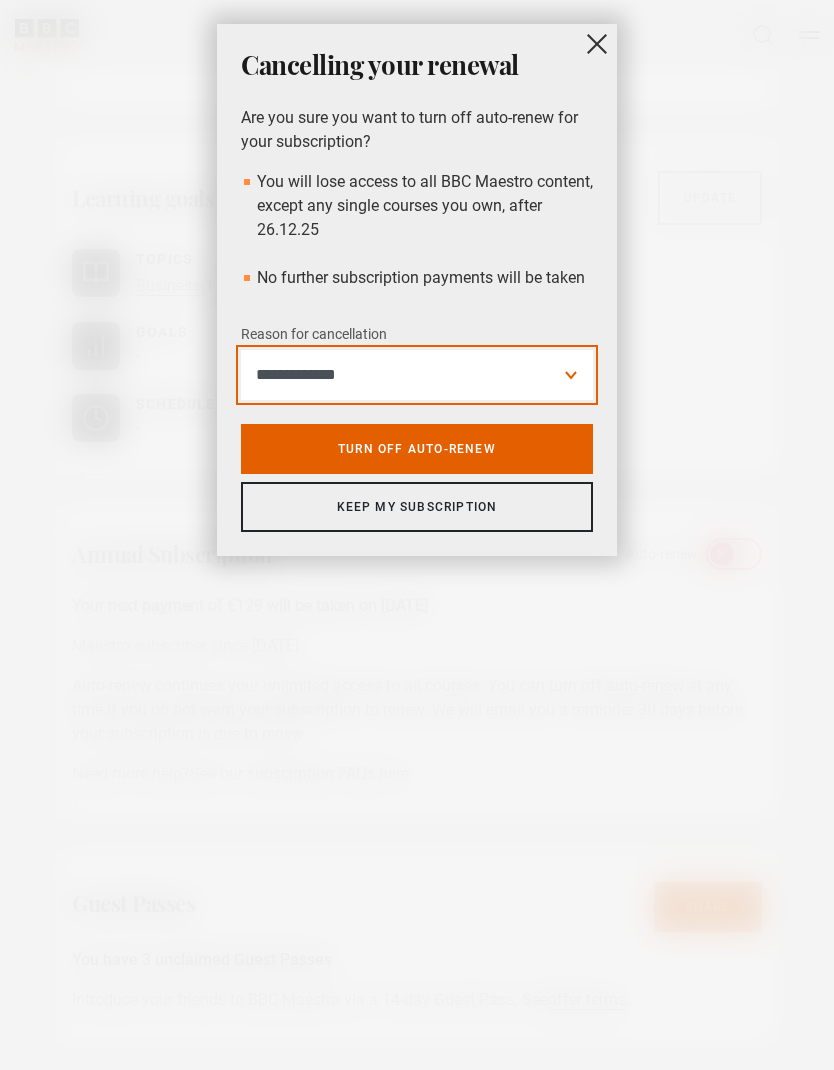 click on "**********" at bounding box center (417, 375) 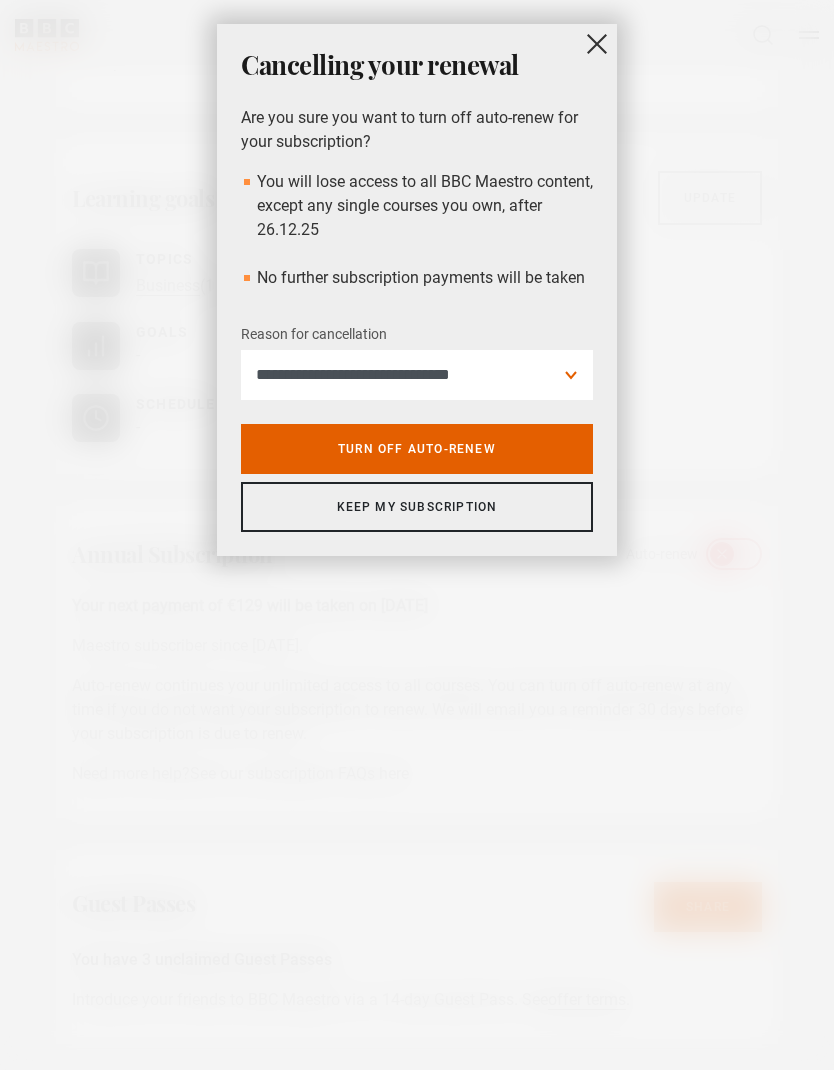 click on "Turn off auto-renew" at bounding box center [417, 449] 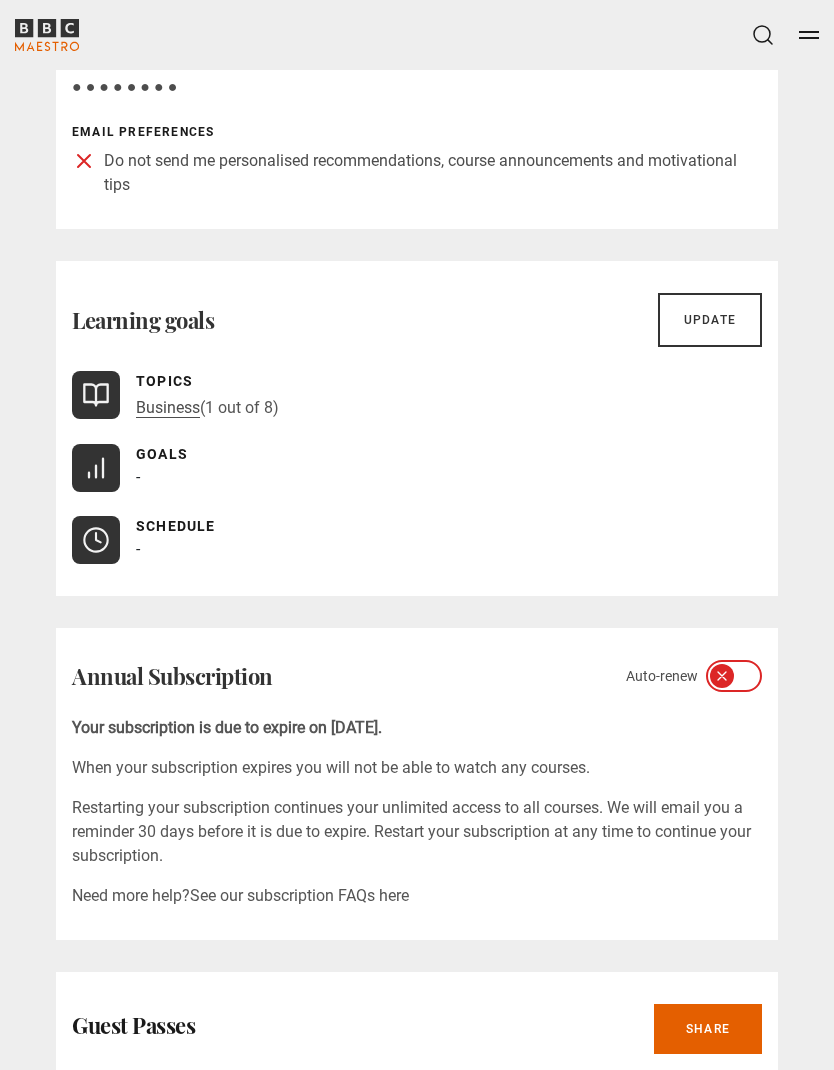 scroll, scrollTop: 0, scrollLeft: 0, axis: both 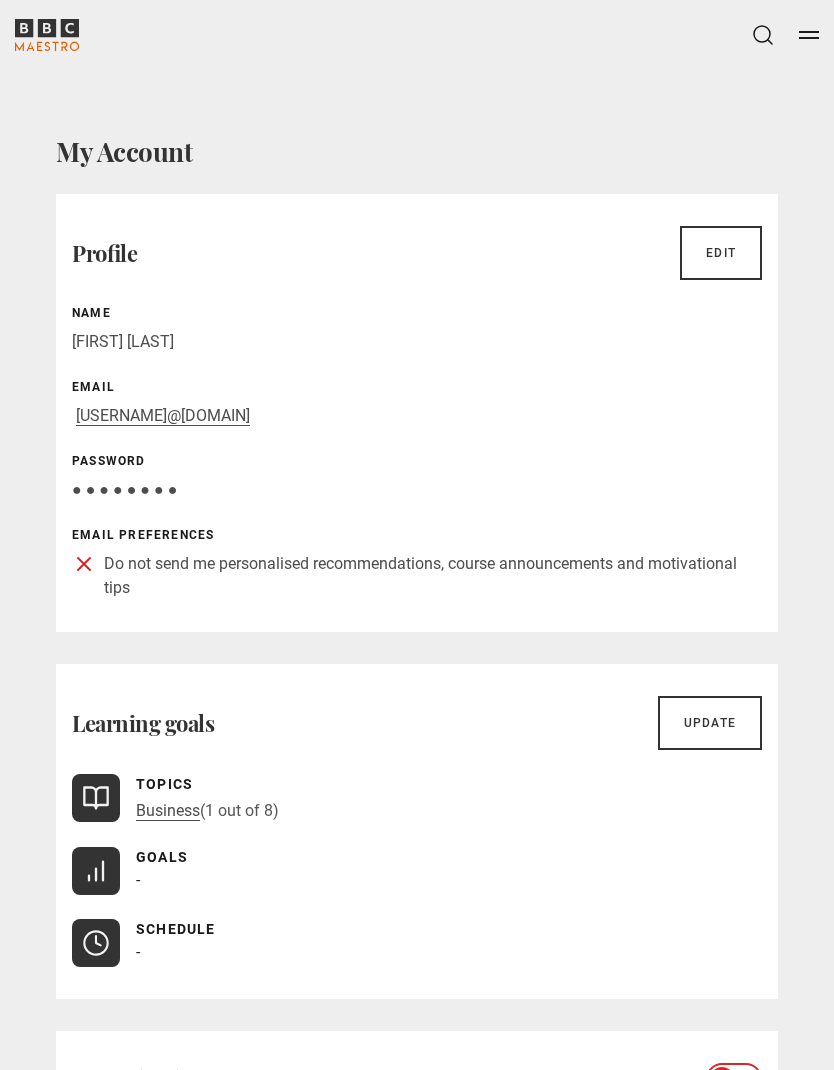 click 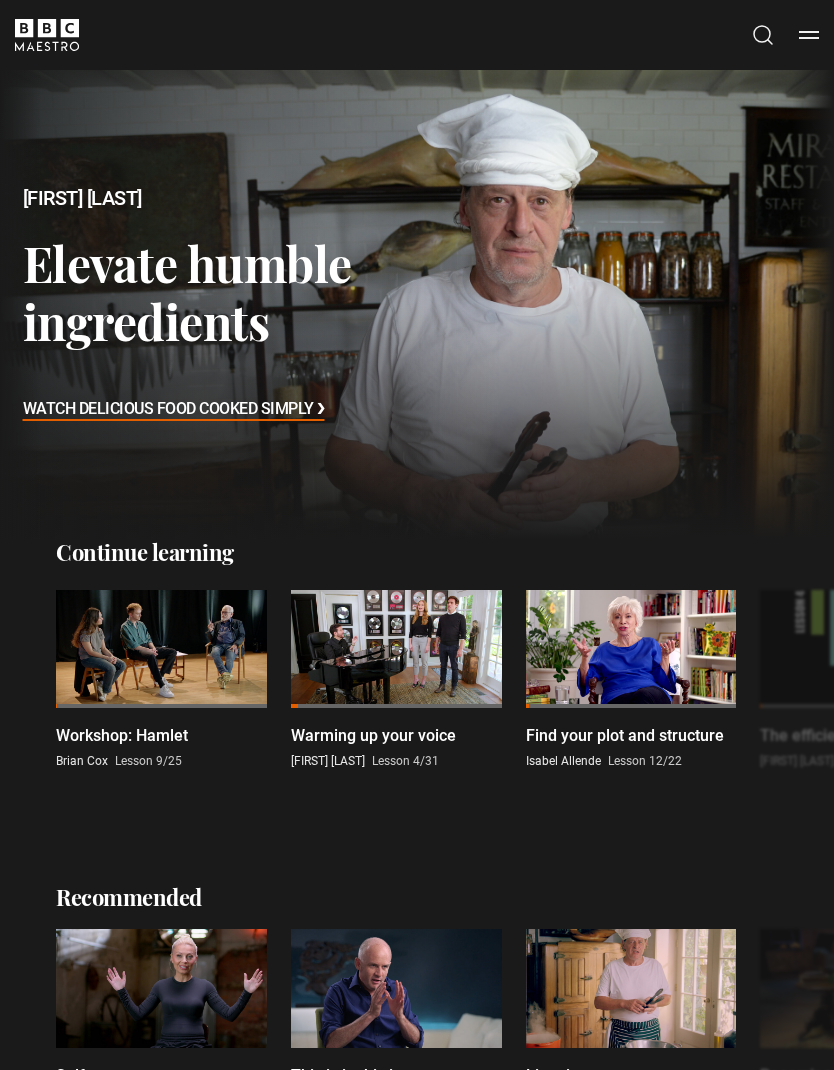 scroll, scrollTop: 0, scrollLeft: 0, axis: both 